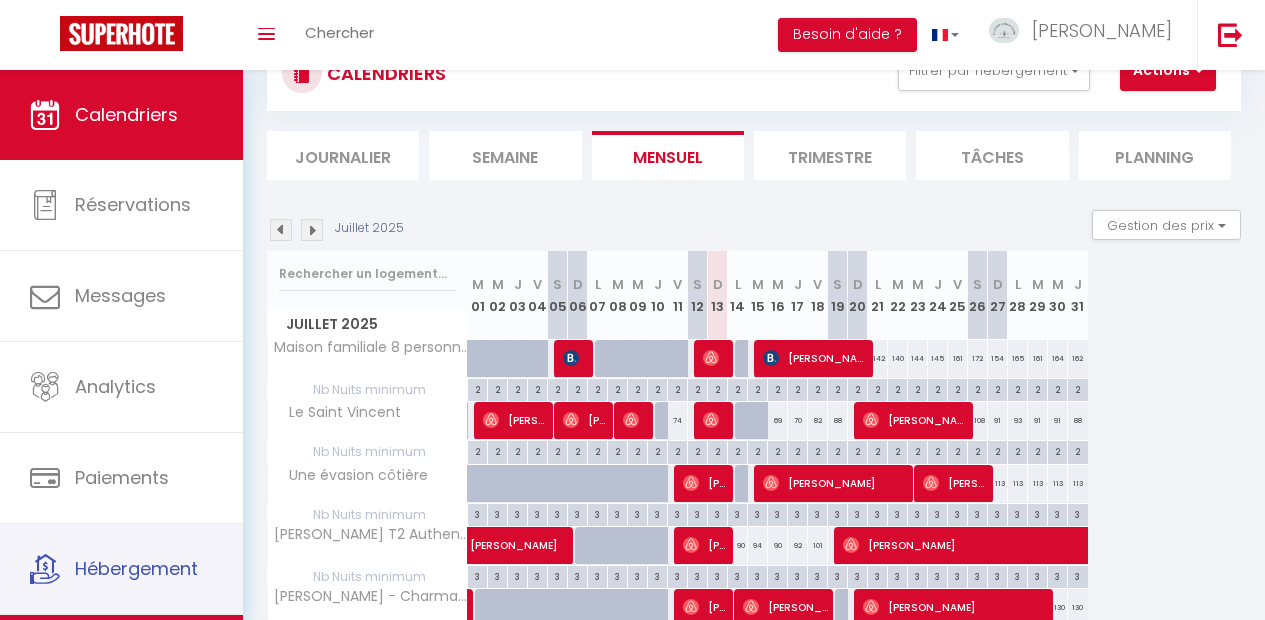 scroll, scrollTop: 77, scrollLeft: 0, axis: vertical 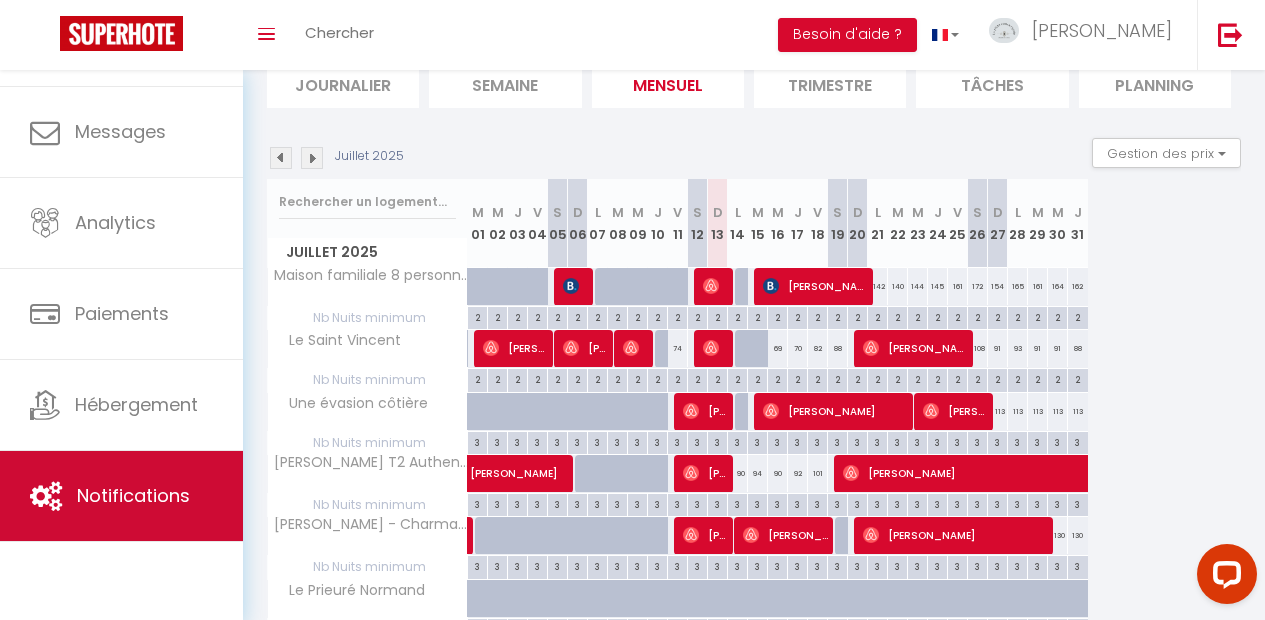 click on "Notifications" at bounding box center (133, 495) 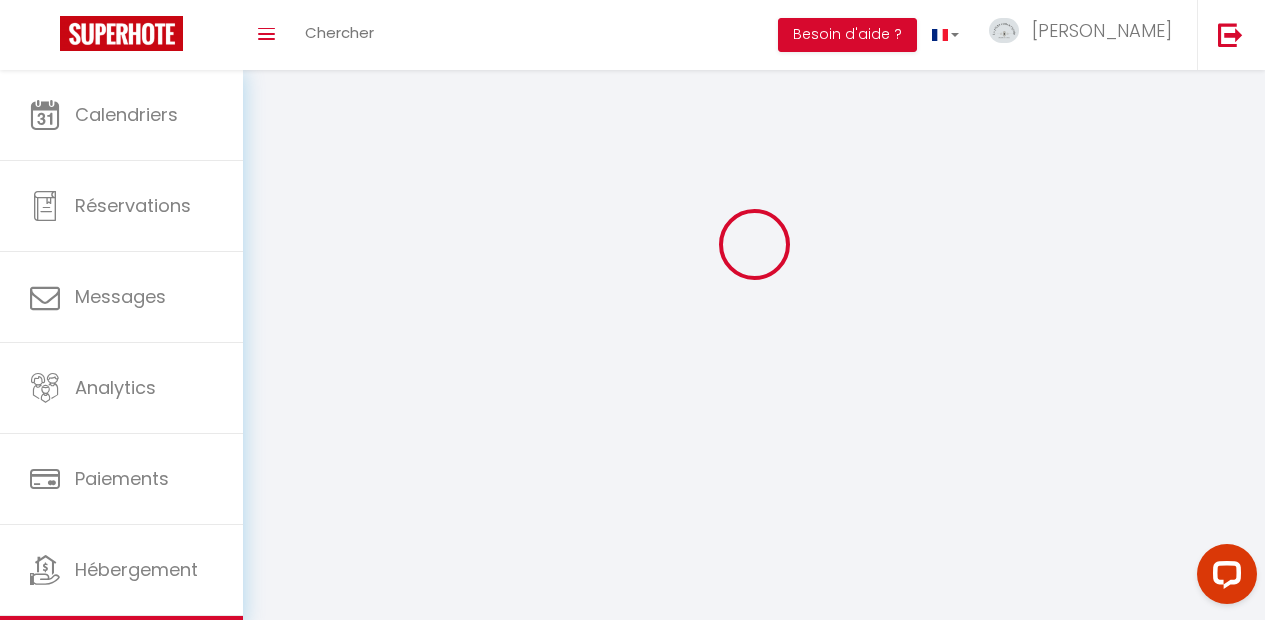 scroll, scrollTop: 0, scrollLeft: 0, axis: both 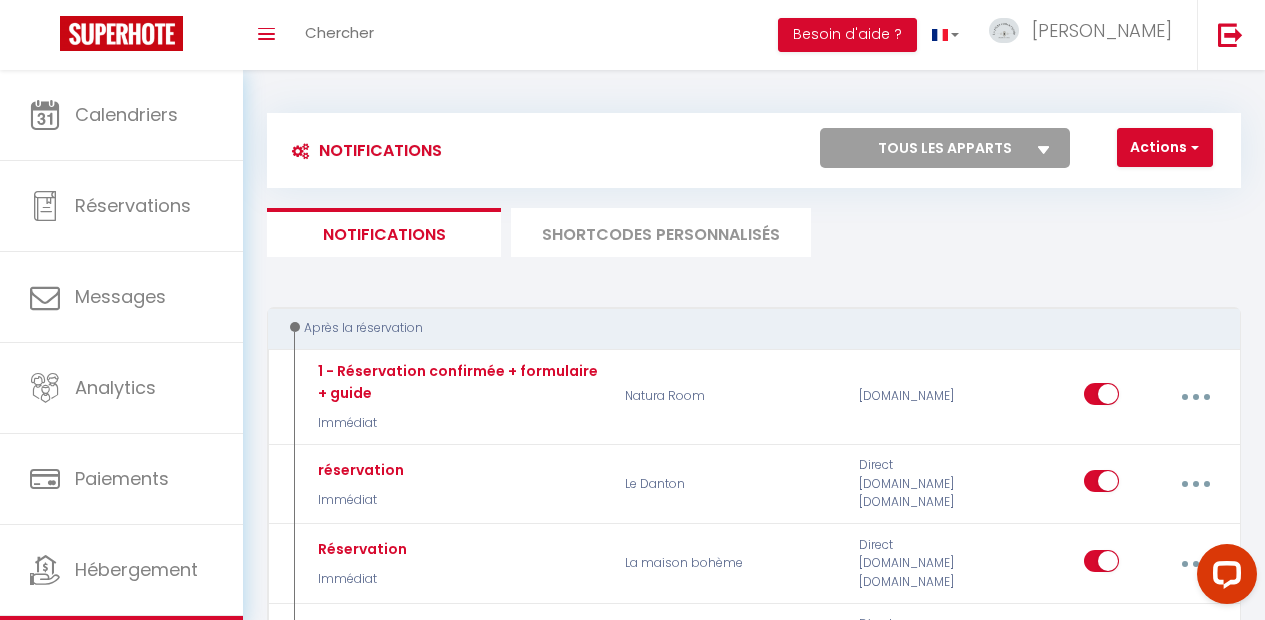 select on "61998" 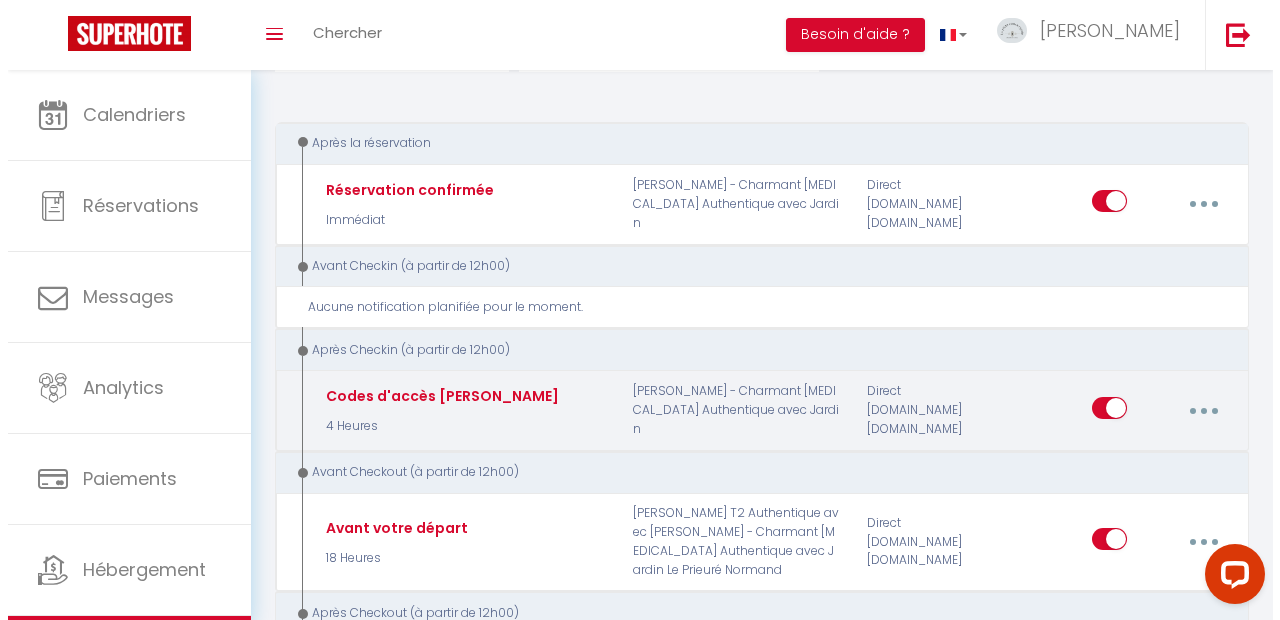 scroll, scrollTop: 194, scrollLeft: 0, axis: vertical 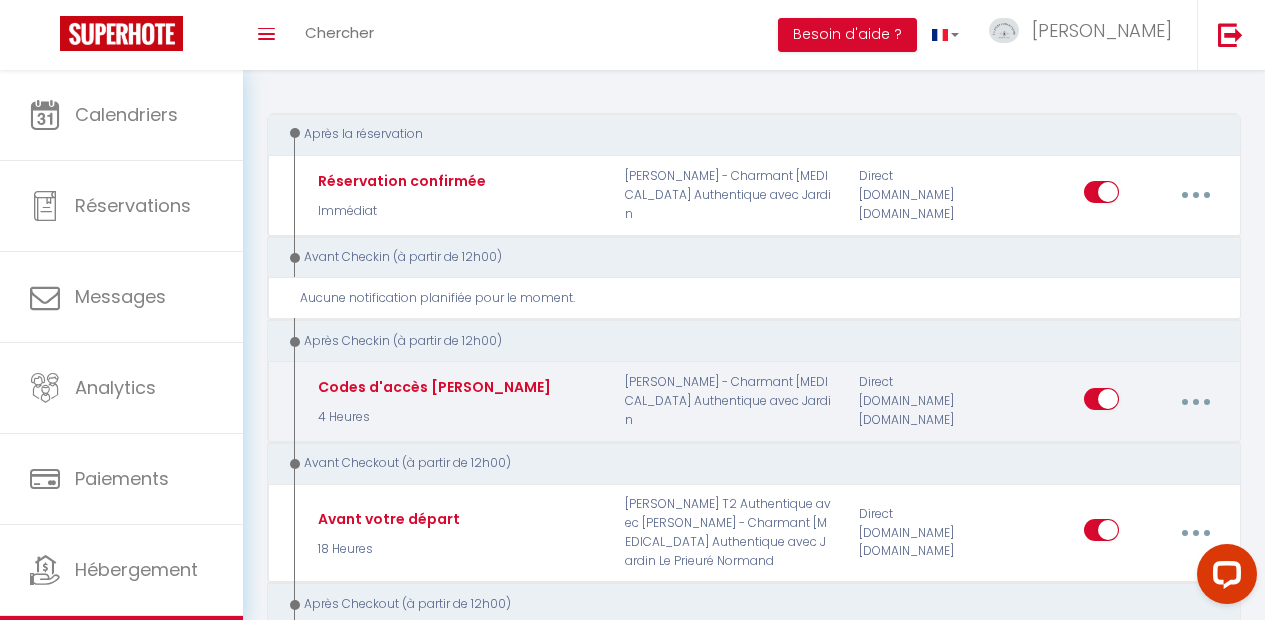 click at bounding box center (1195, 402) 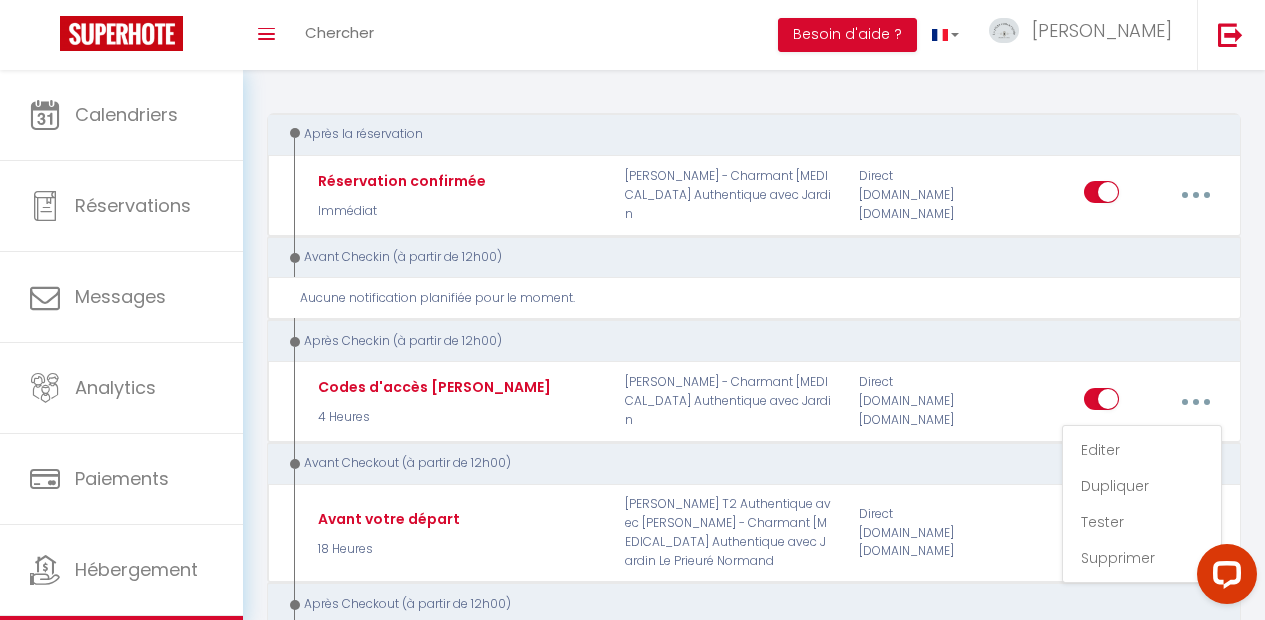 click on "Avant Checkout (à partir de 12h00)" at bounding box center (754, 463) 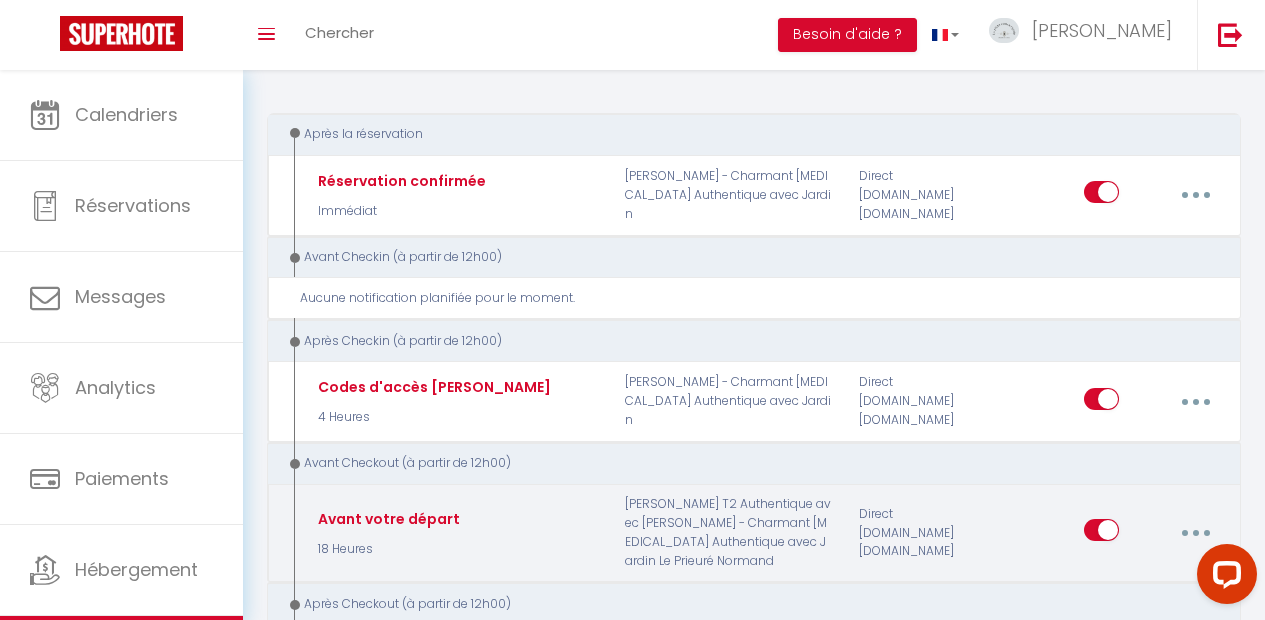 click at bounding box center [1195, 533] 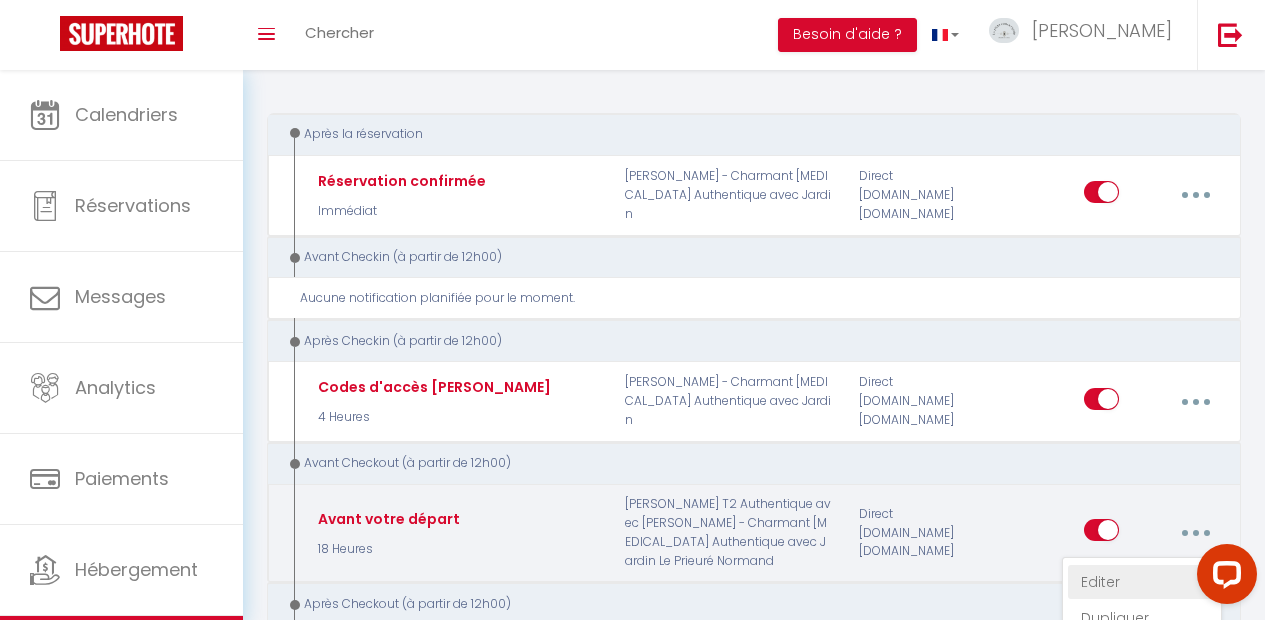 click on "Editer" at bounding box center (1142, 582) 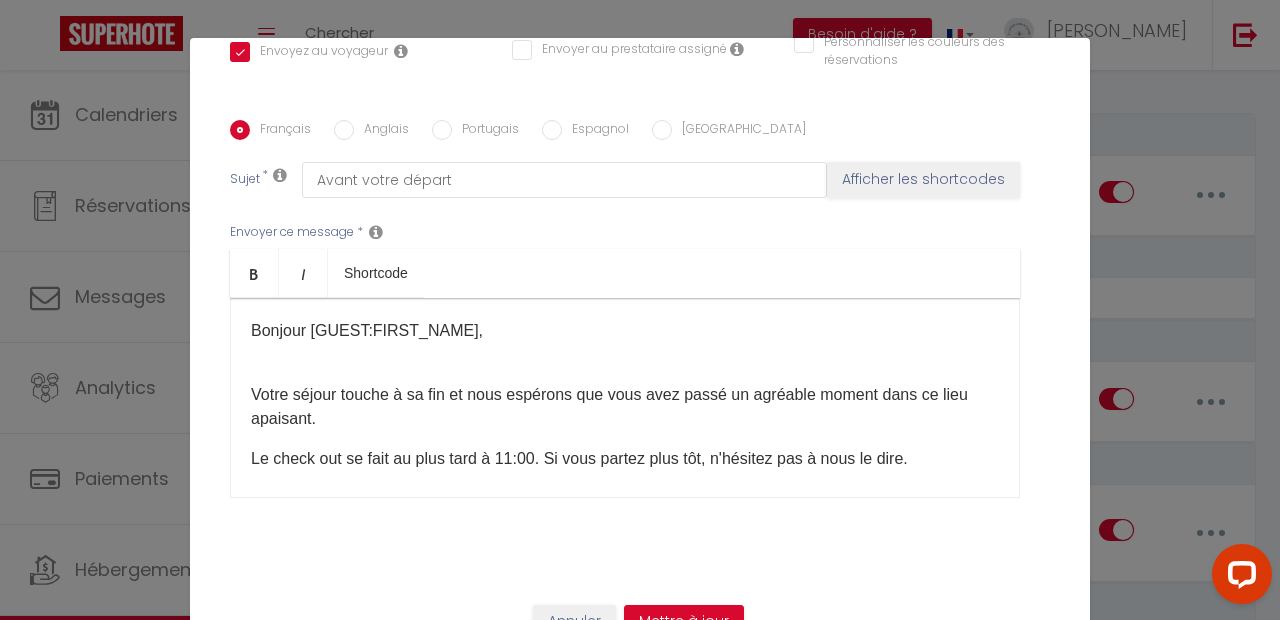 scroll, scrollTop: 473, scrollLeft: 0, axis: vertical 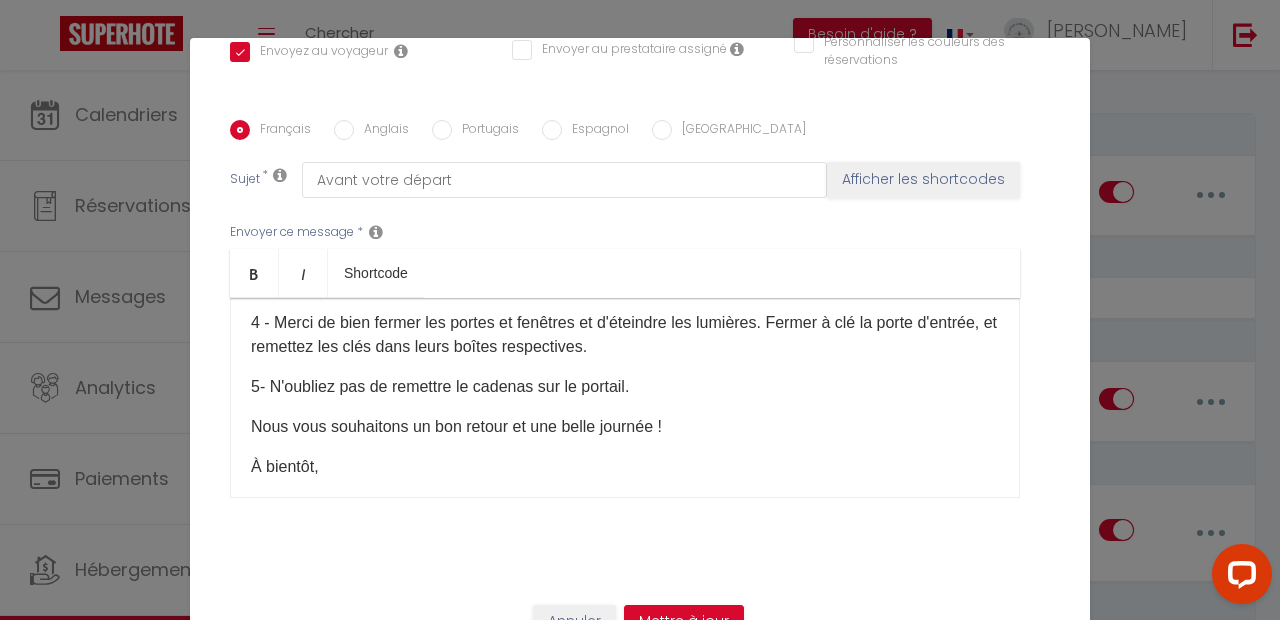 click on "5- N'oubliez pas de remettre le cadenas sur le portail." at bounding box center [625, 387] 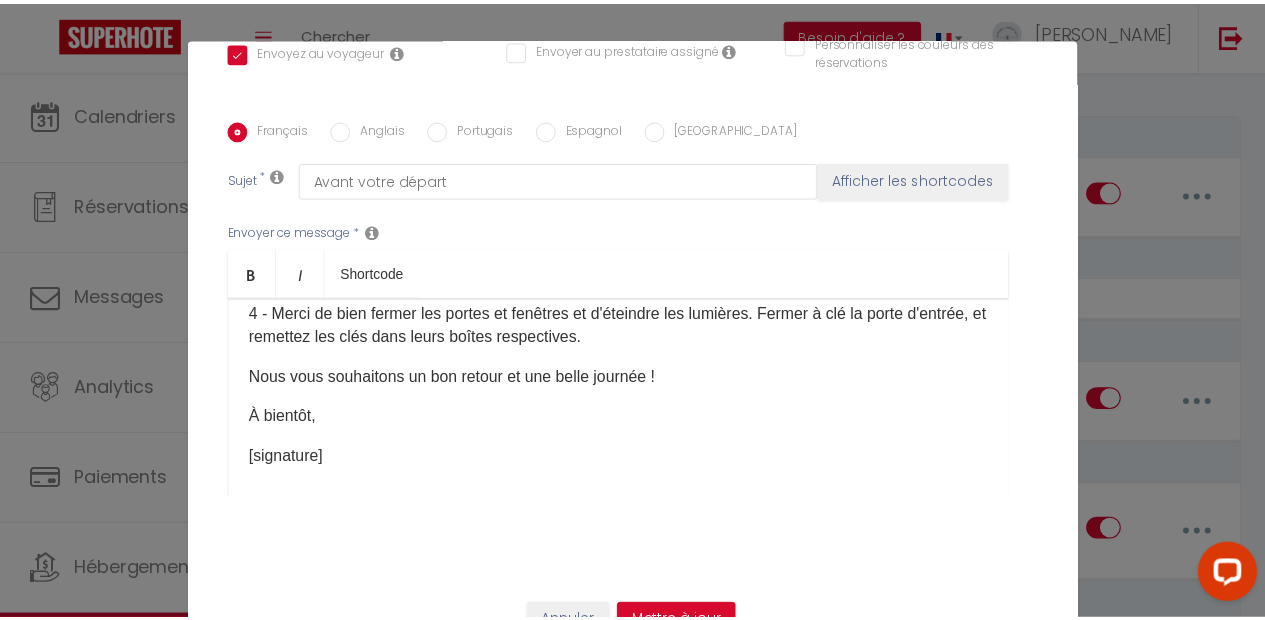 scroll, scrollTop: 531, scrollLeft: 0, axis: vertical 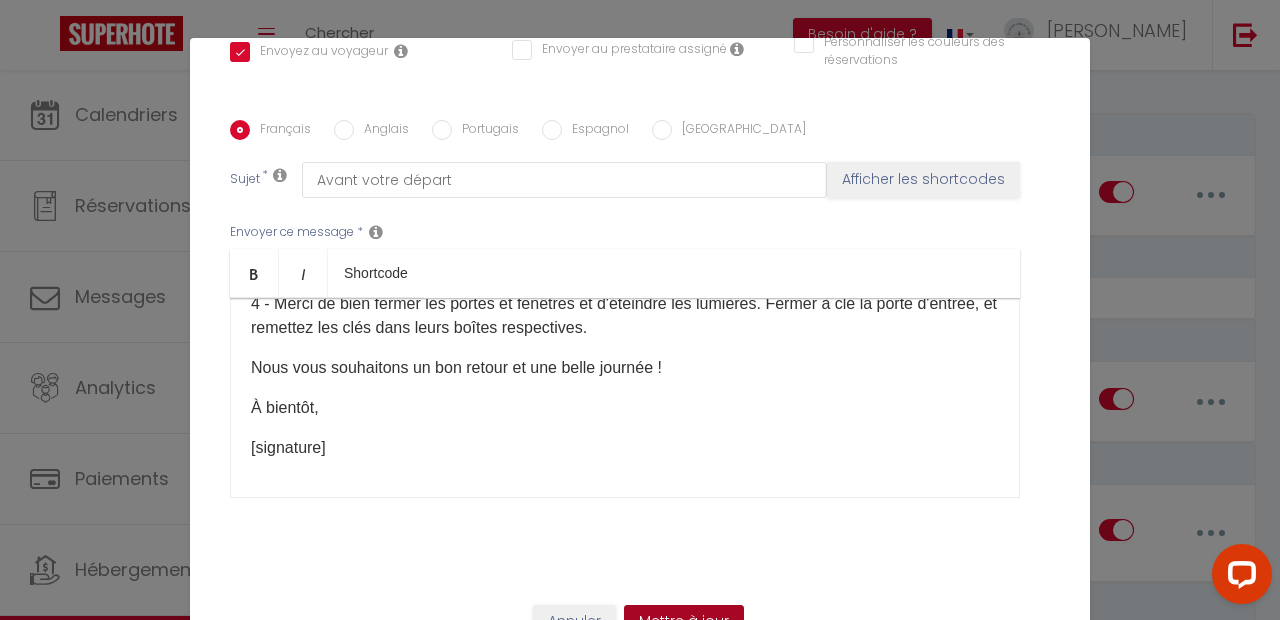 click on "Mettre à jour" at bounding box center (684, 622) 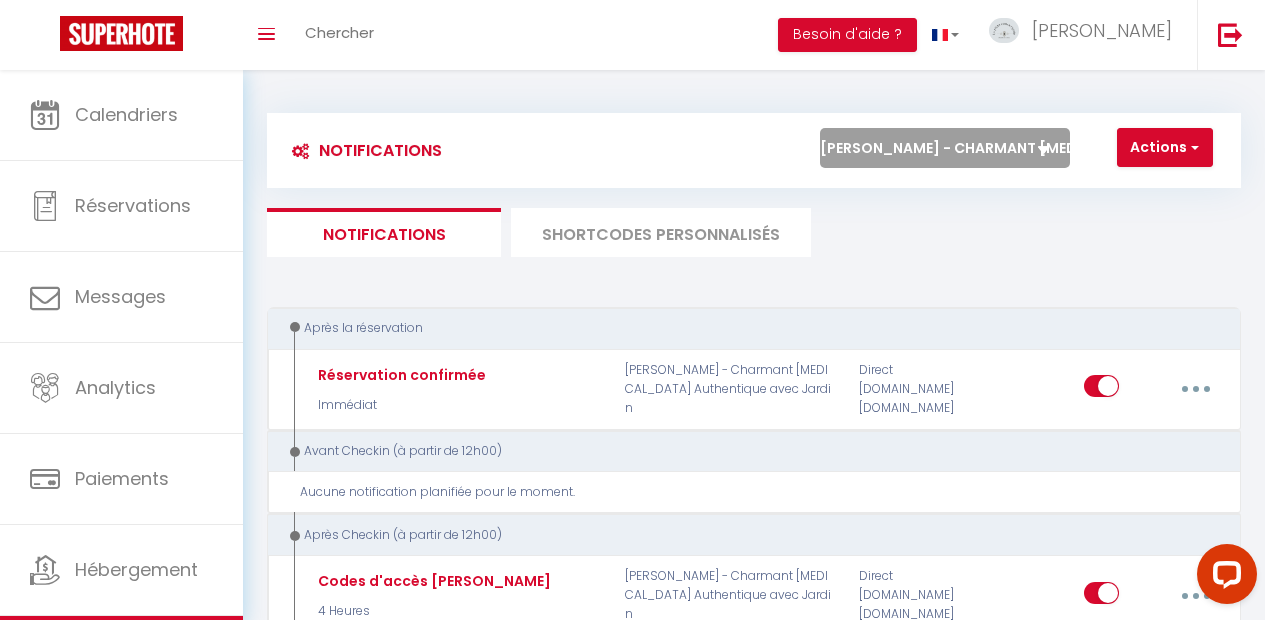 scroll, scrollTop: 0, scrollLeft: 0, axis: both 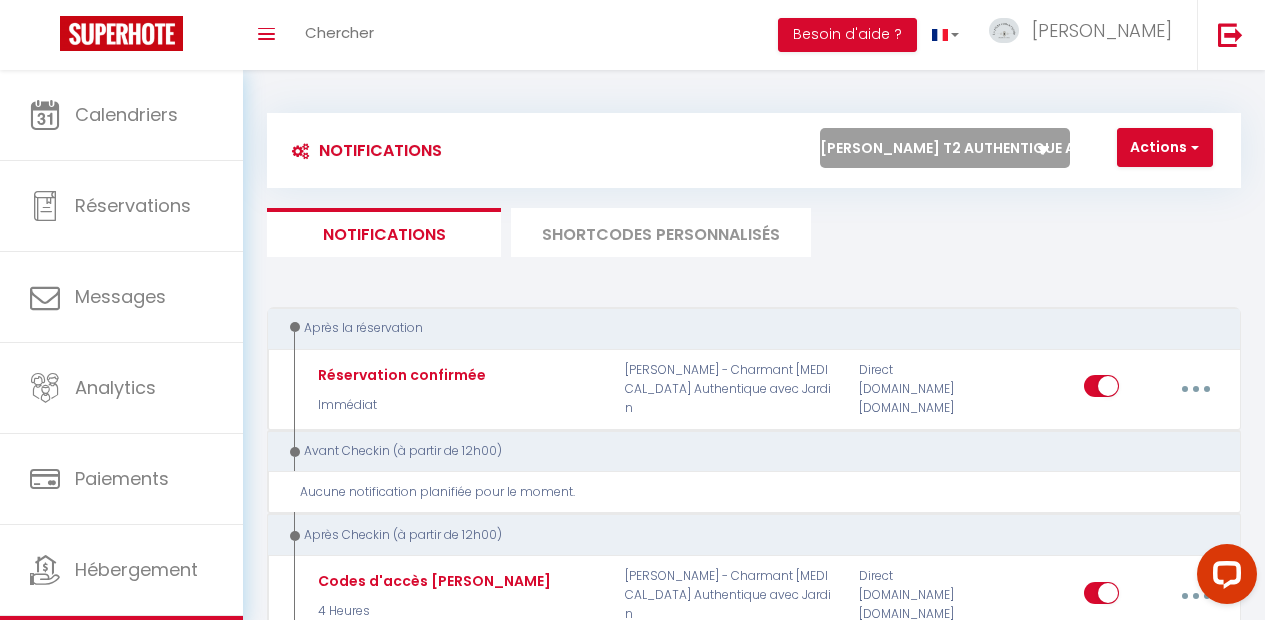 select 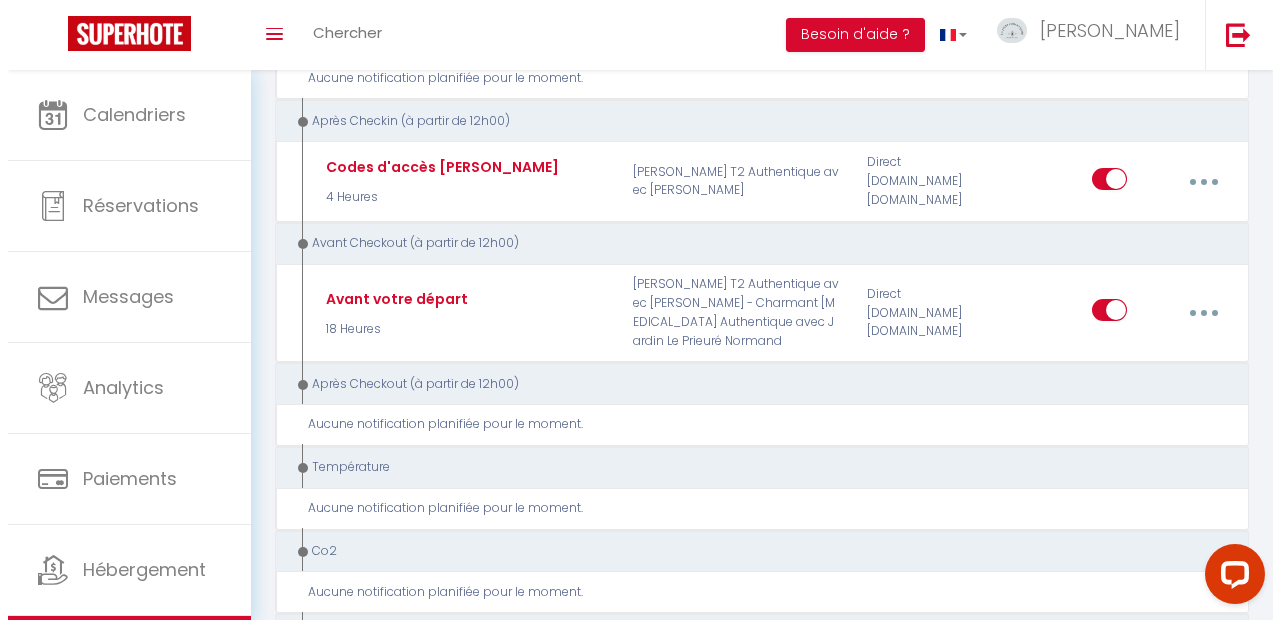 scroll, scrollTop: 432, scrollLeft: 0, axis: vertical 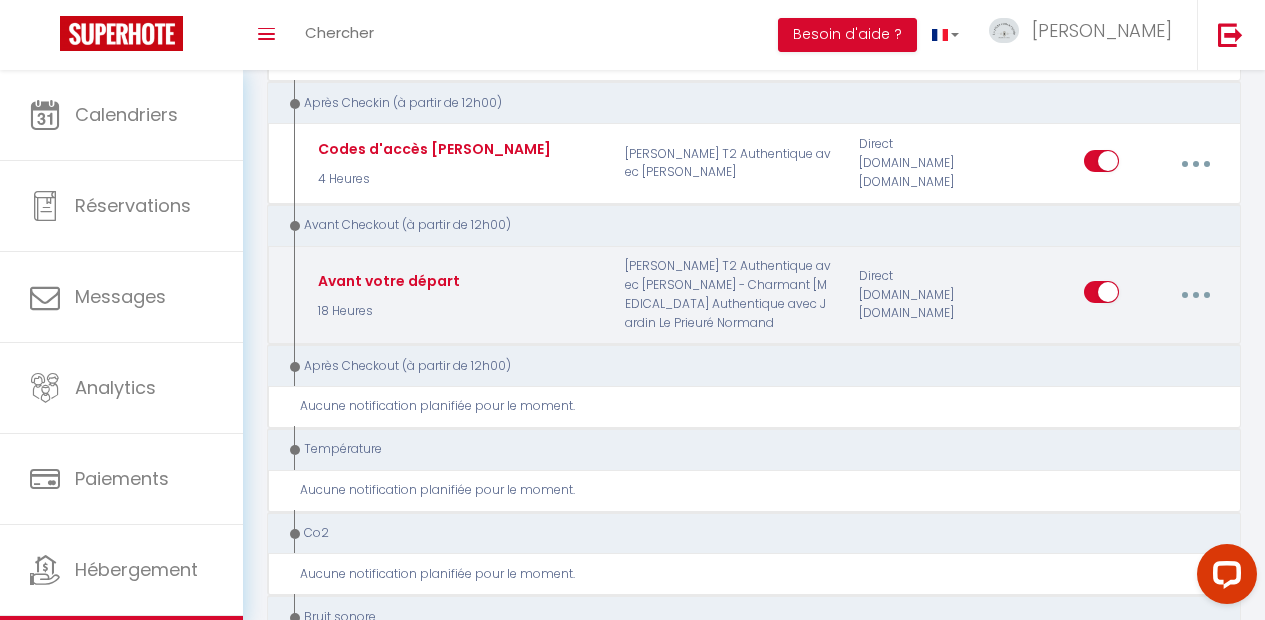 click at bounding box center (1195, 295) 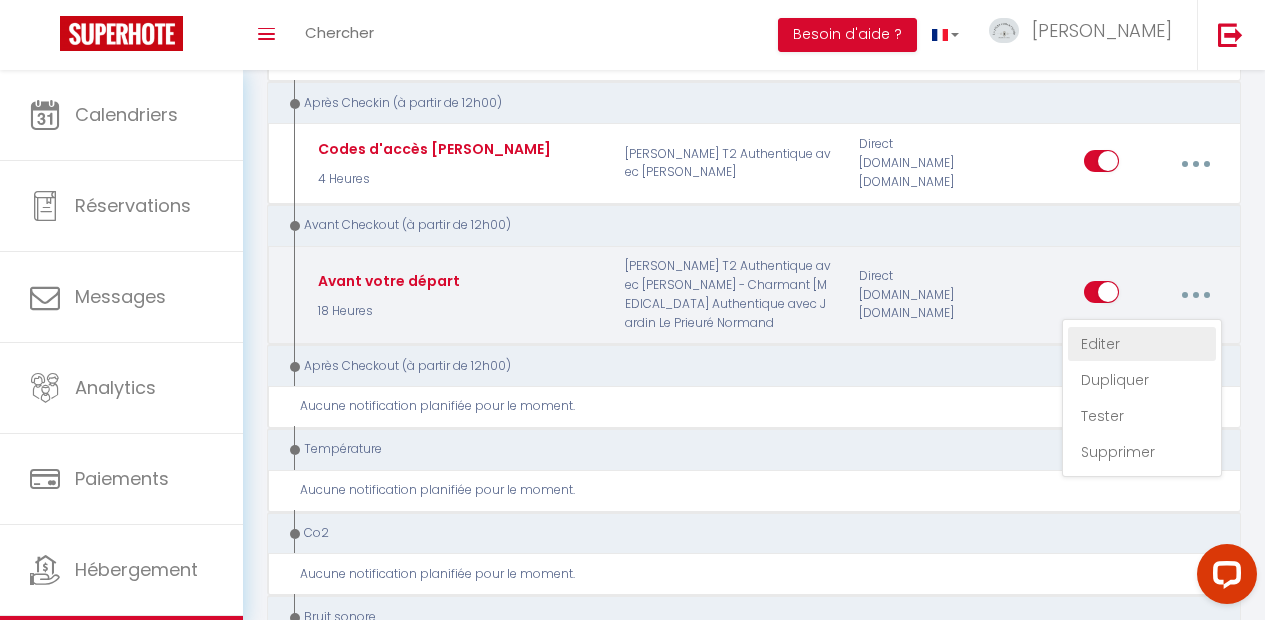 click on "Editer" at bounding box center (1142, 344) 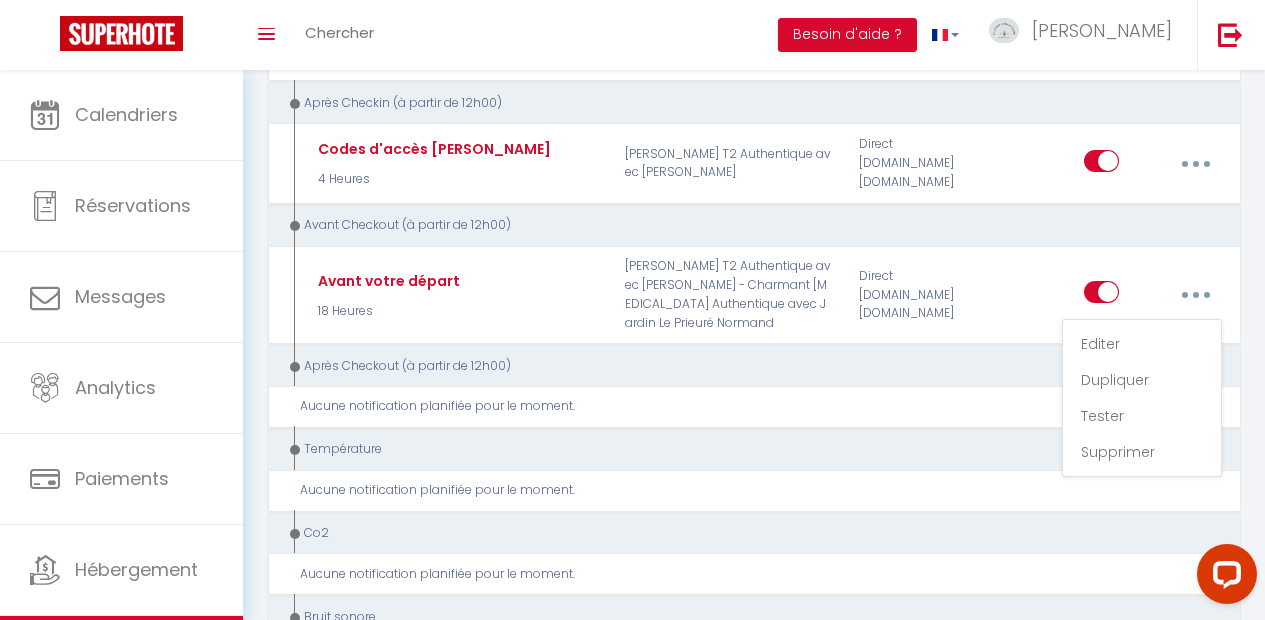 type on "Avant votre départ" 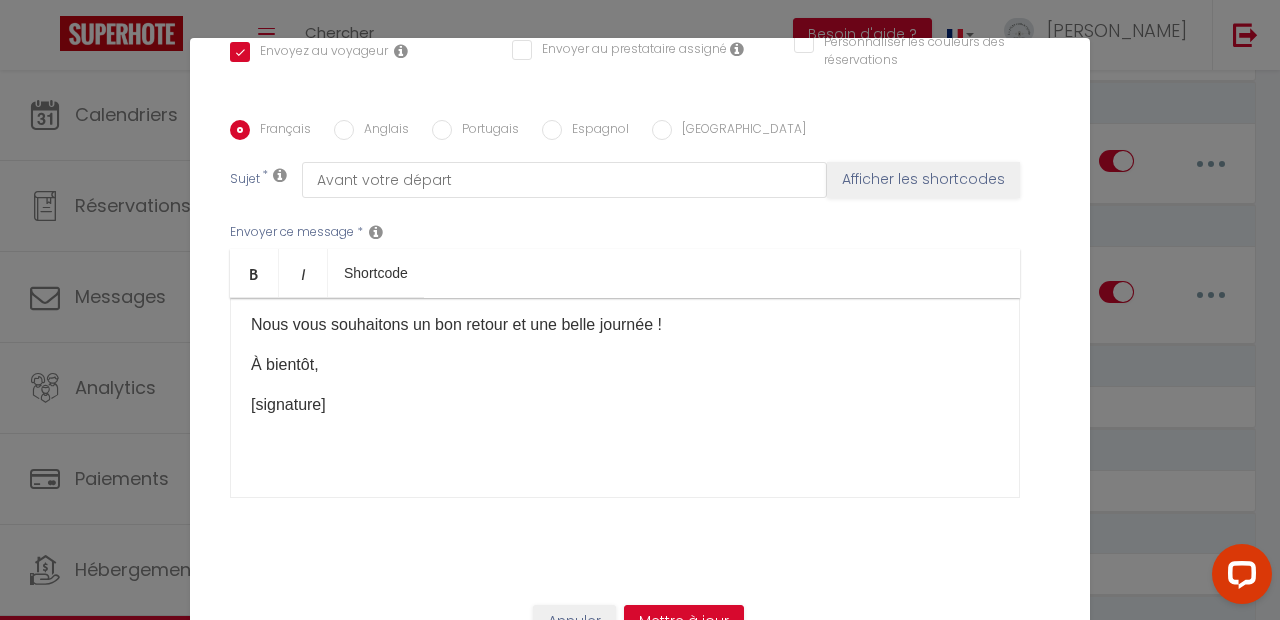scroll, scrollTop: 574, scrollLeft: 0, axis: vertical 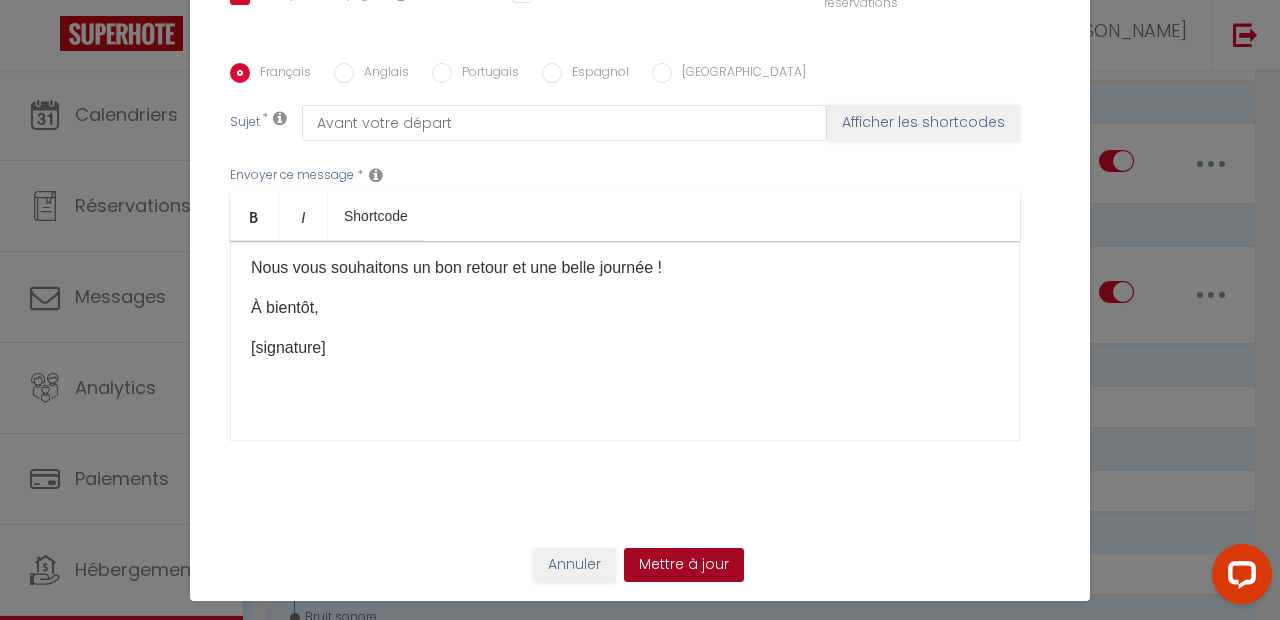 click on "Mettre à jour" at bounding box center (684, 565) 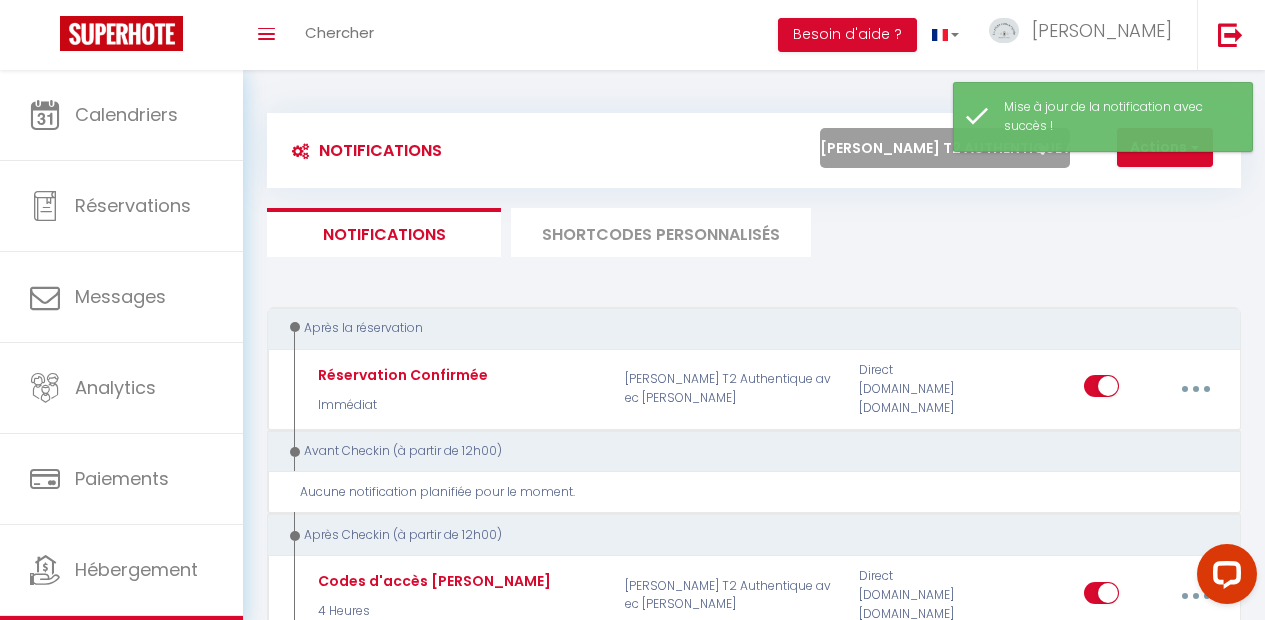 scroll, scrollTop: 0, scrollLeft: 0, axis: both 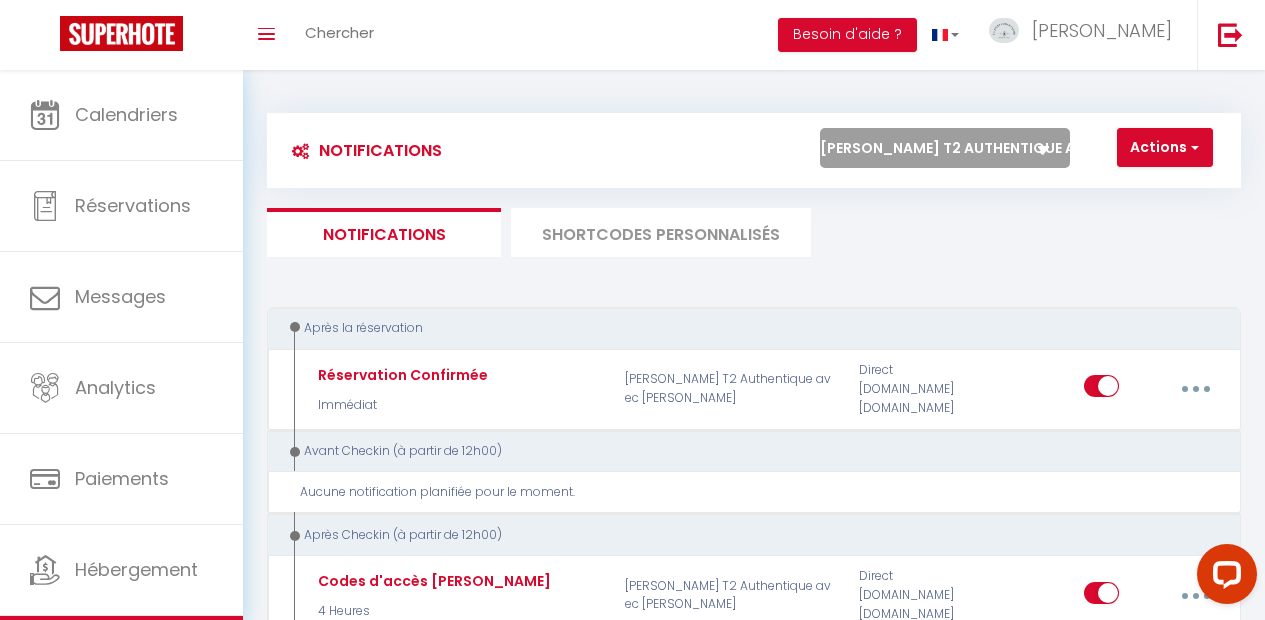 select on "61998" 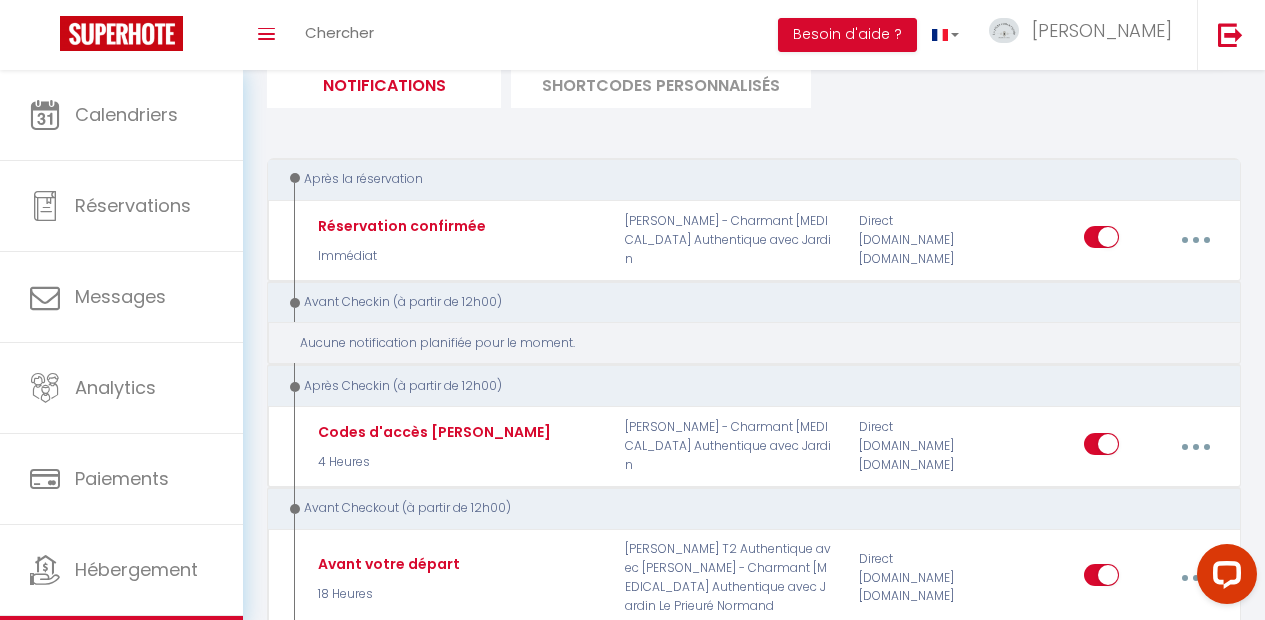 click on "Aucune notification planifiée pour le moment." at bounding box center [754, 343] 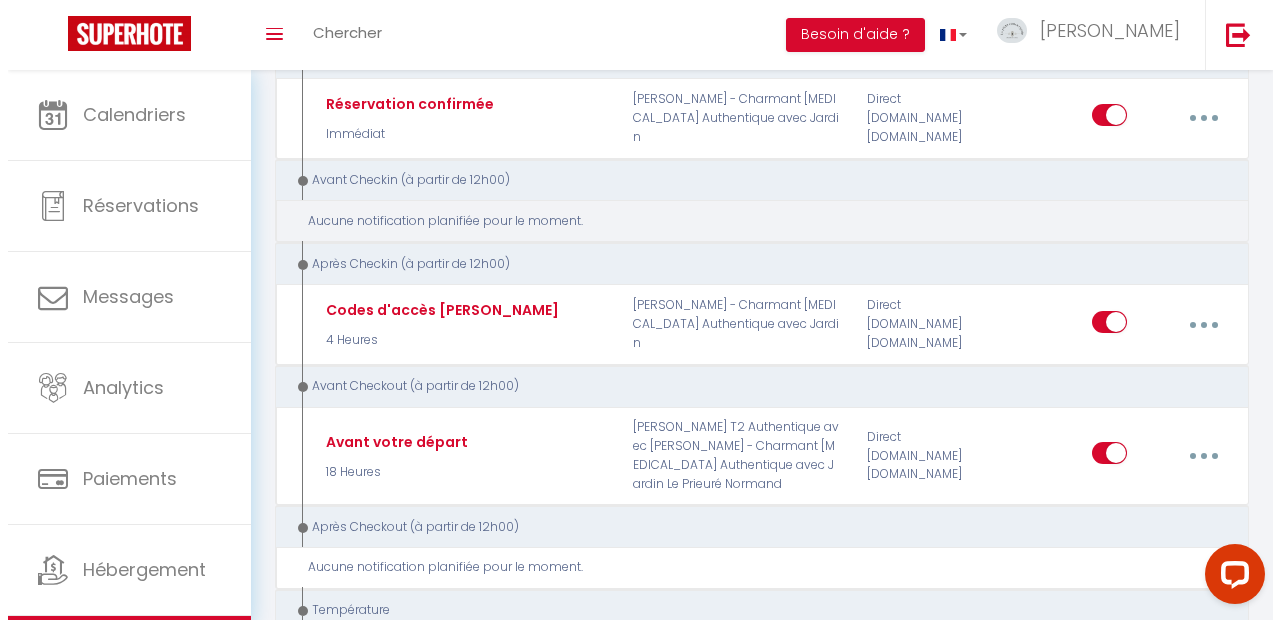 scroll, scrollTop: 273, scrollLeft: 0, axis: vertical 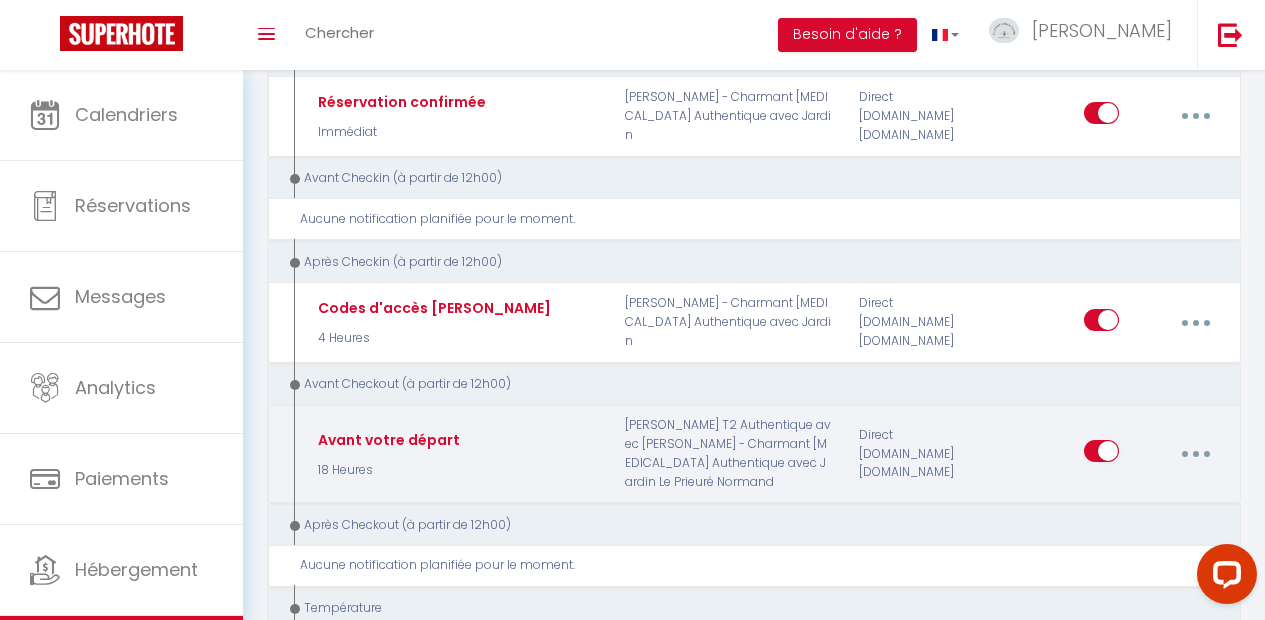 click at bounding box center (1195, 454) 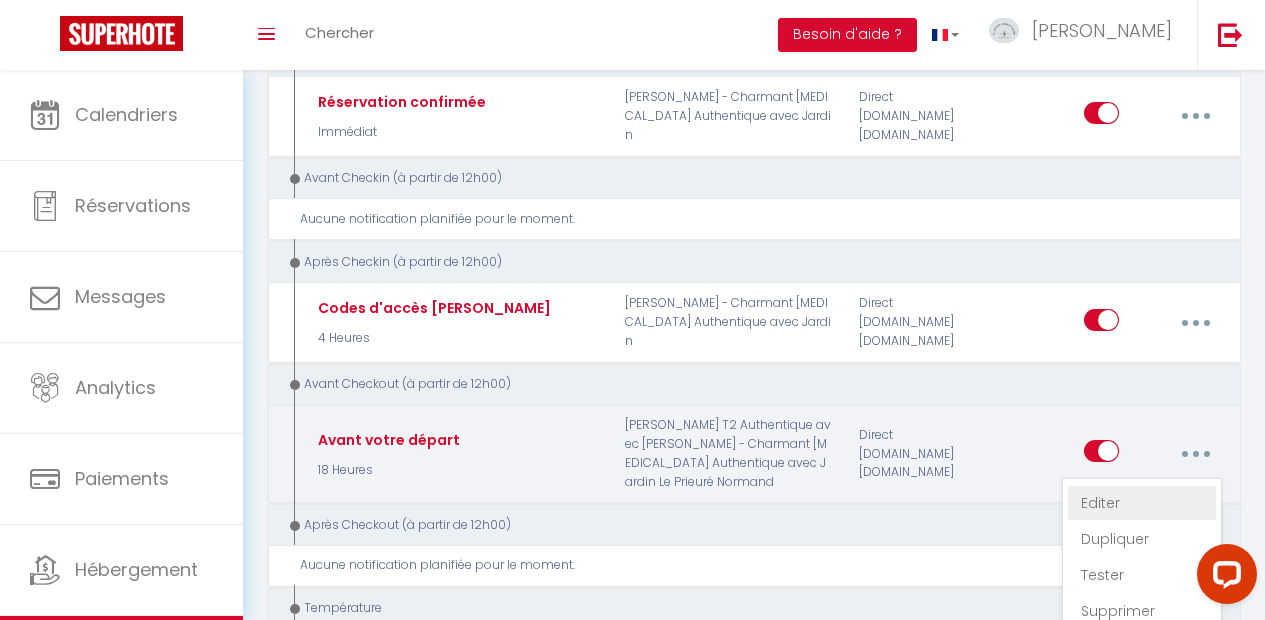 click on "Editer" at bounding box center [1142, 503] 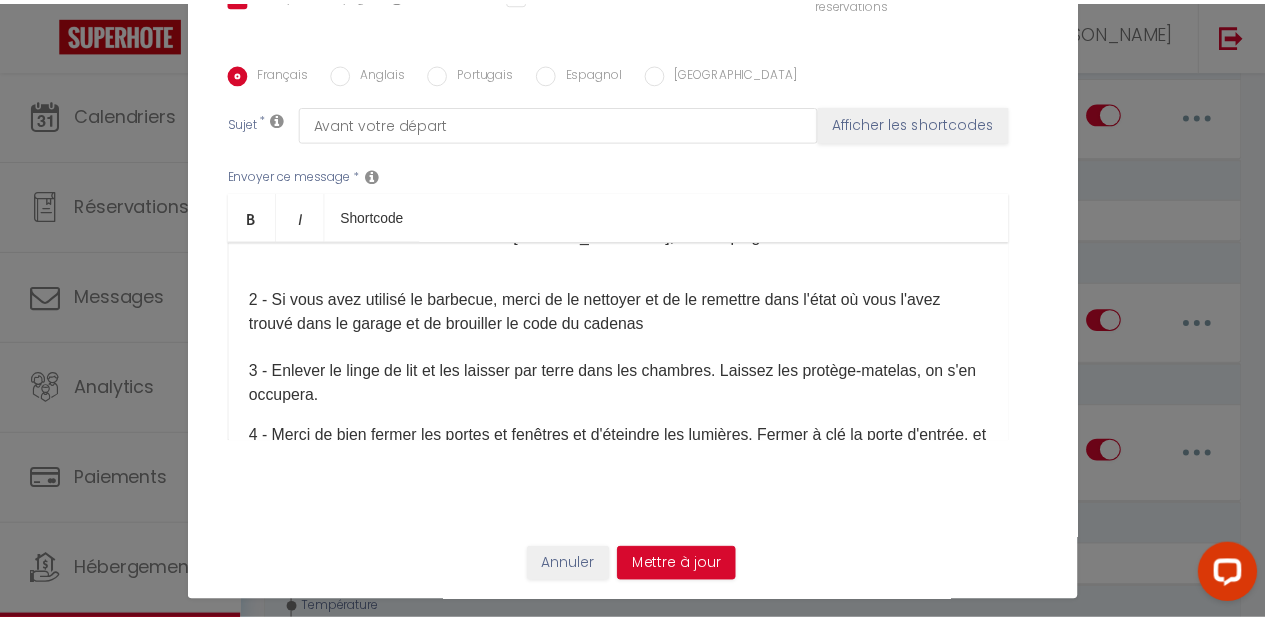 scroll, scrollTop: 337, scrollLeft: 0, axis: vertical 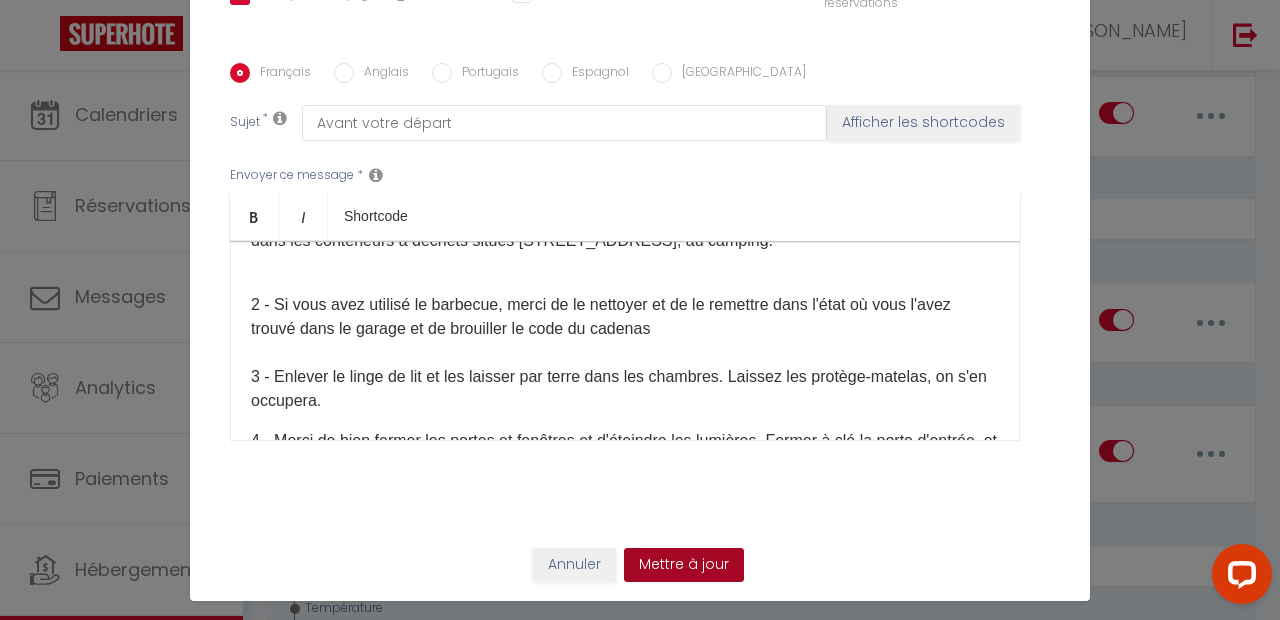 click on "Mettre à jour" at bounding box center [684, 565] 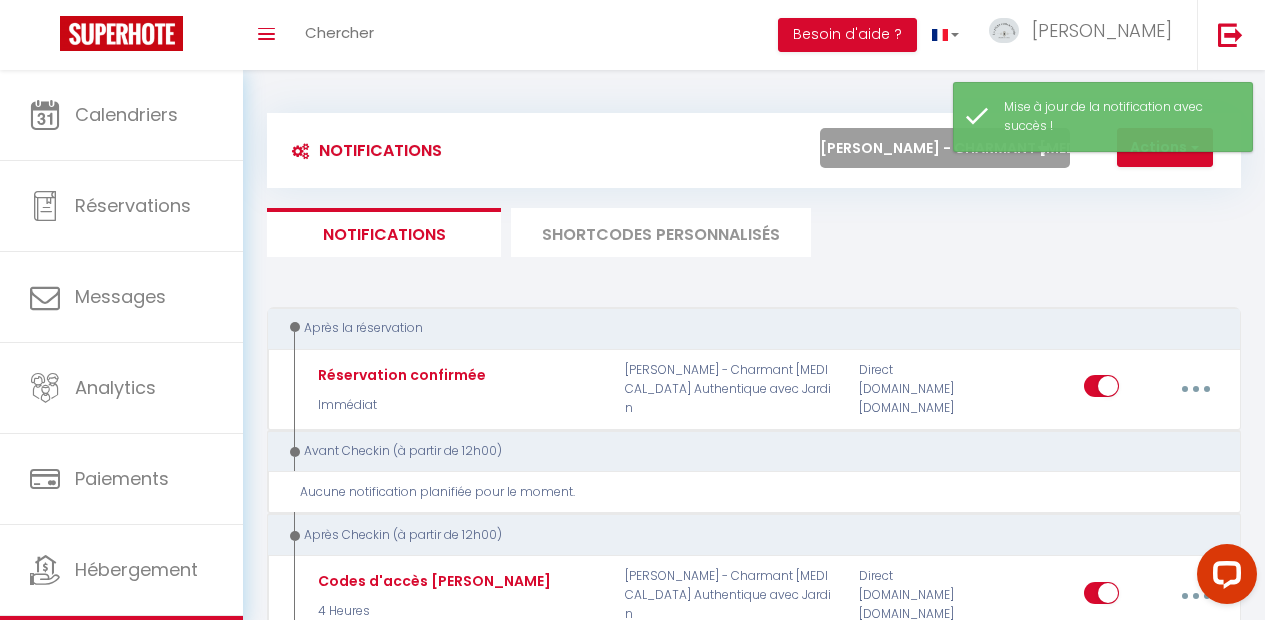 scroll, scrollTop: 0, scrollLeft: 0, axis: both 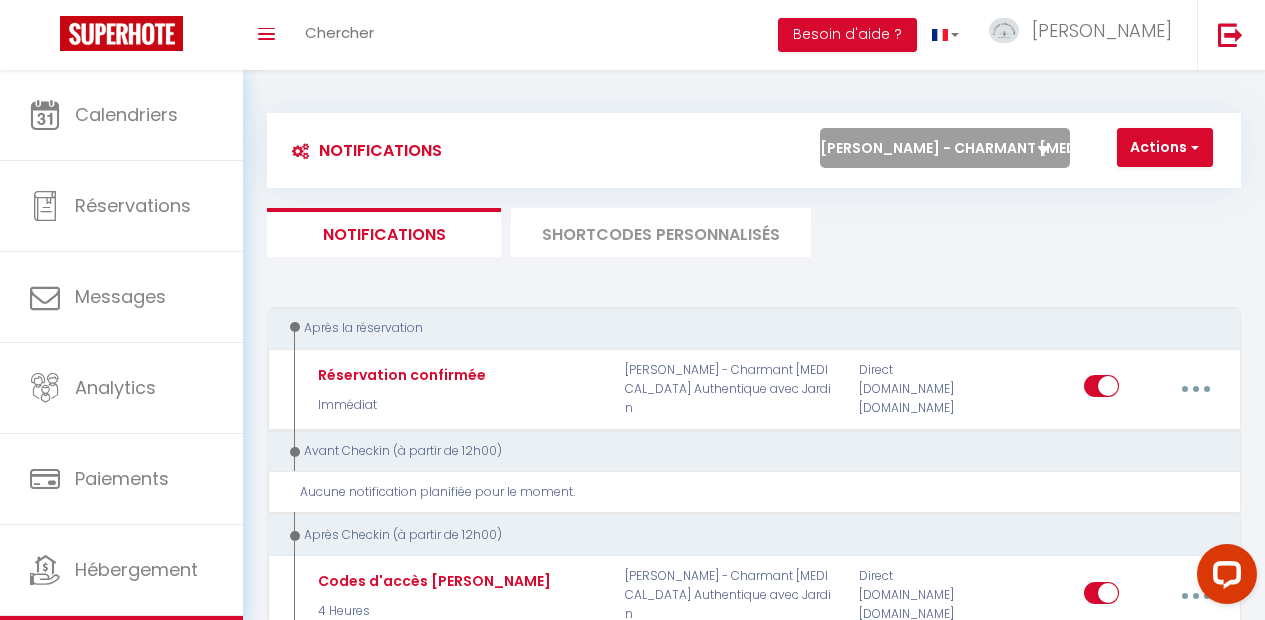 select on "61999" 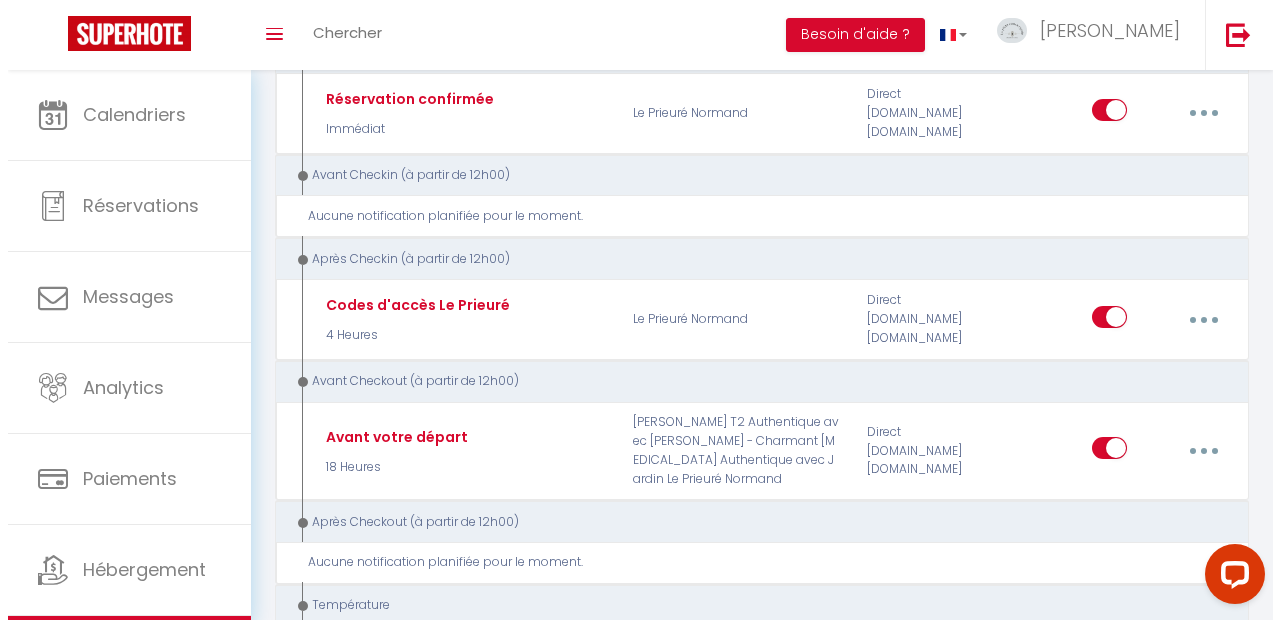 scroll, scrollTop: 278, scrollLeft: 0, axis: vertical 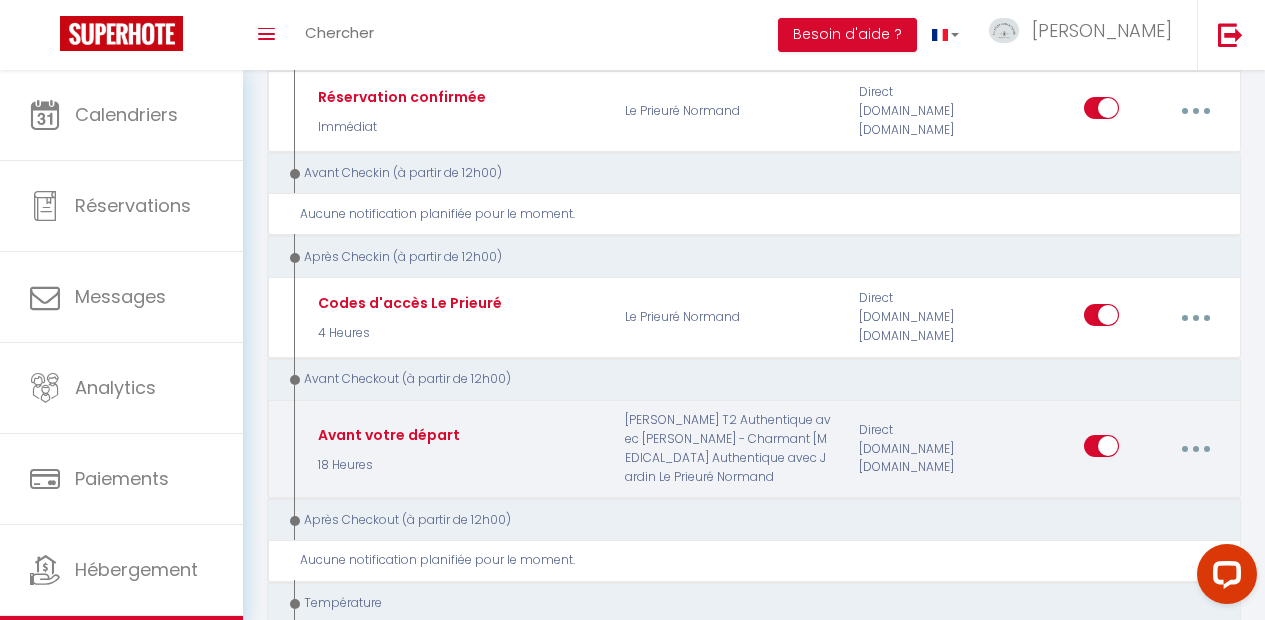 click at bounding box center [1195, 449] 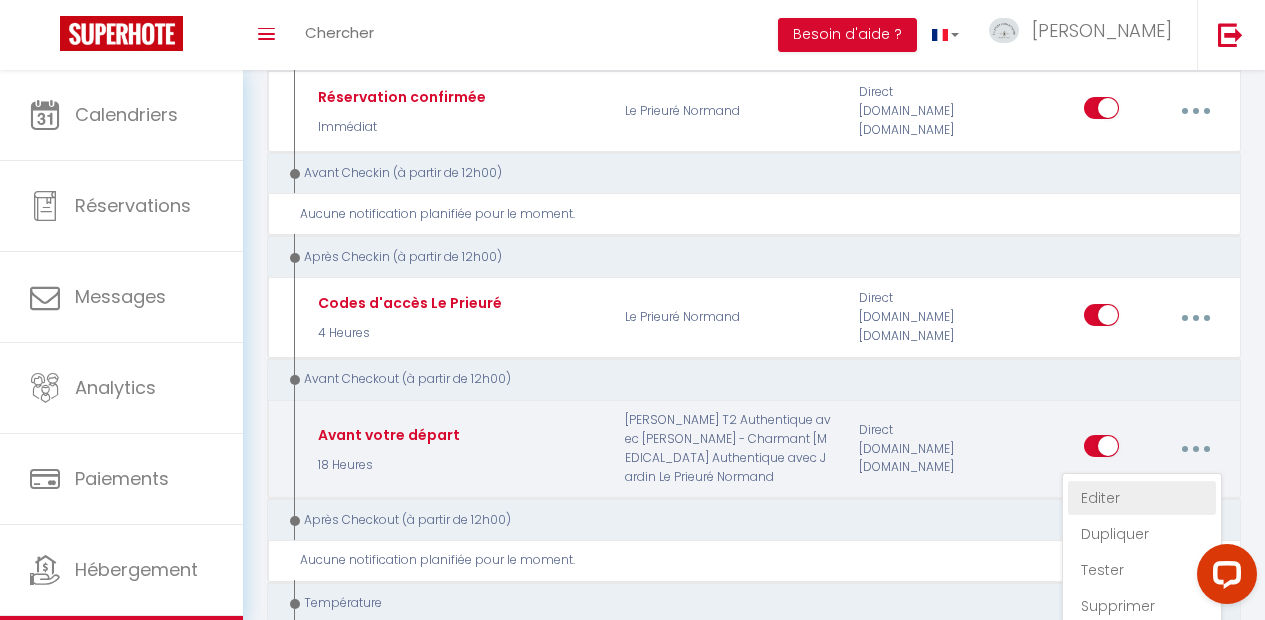 click on "Editer" at bounding box center (1142, 498) 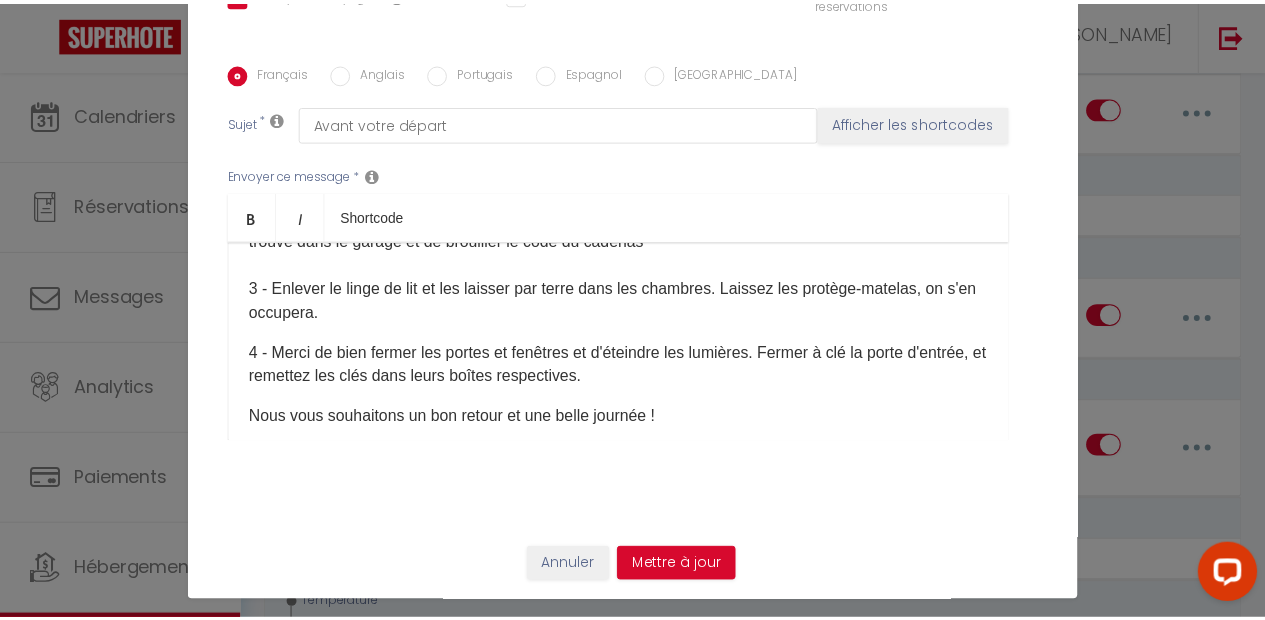 scroll, scrollTop: 478, scrollLeft: 0, axis: vertical 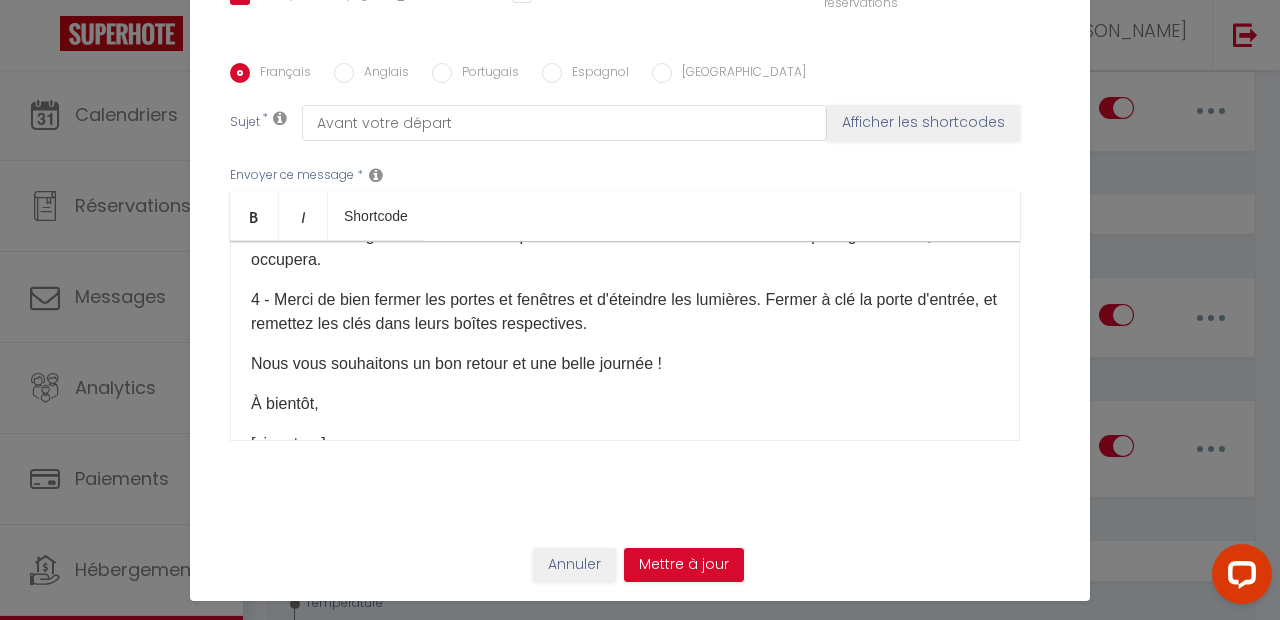 click on "Annuler" at bounding box center (574, 565) 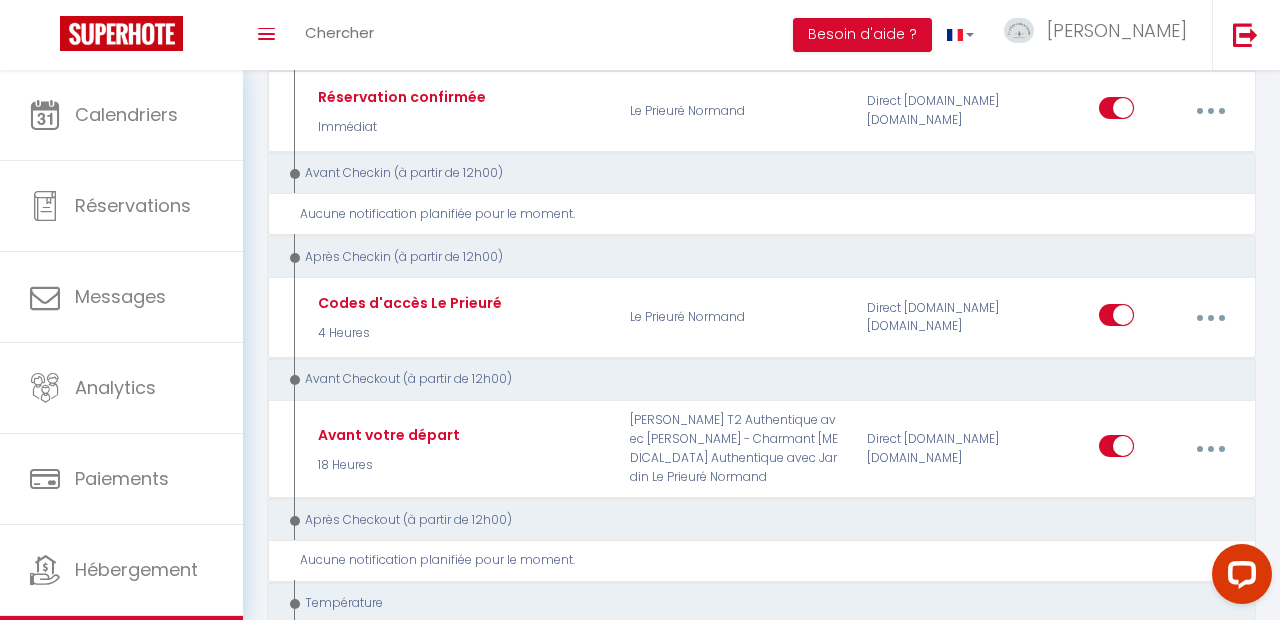 type on "Avant votre départ" 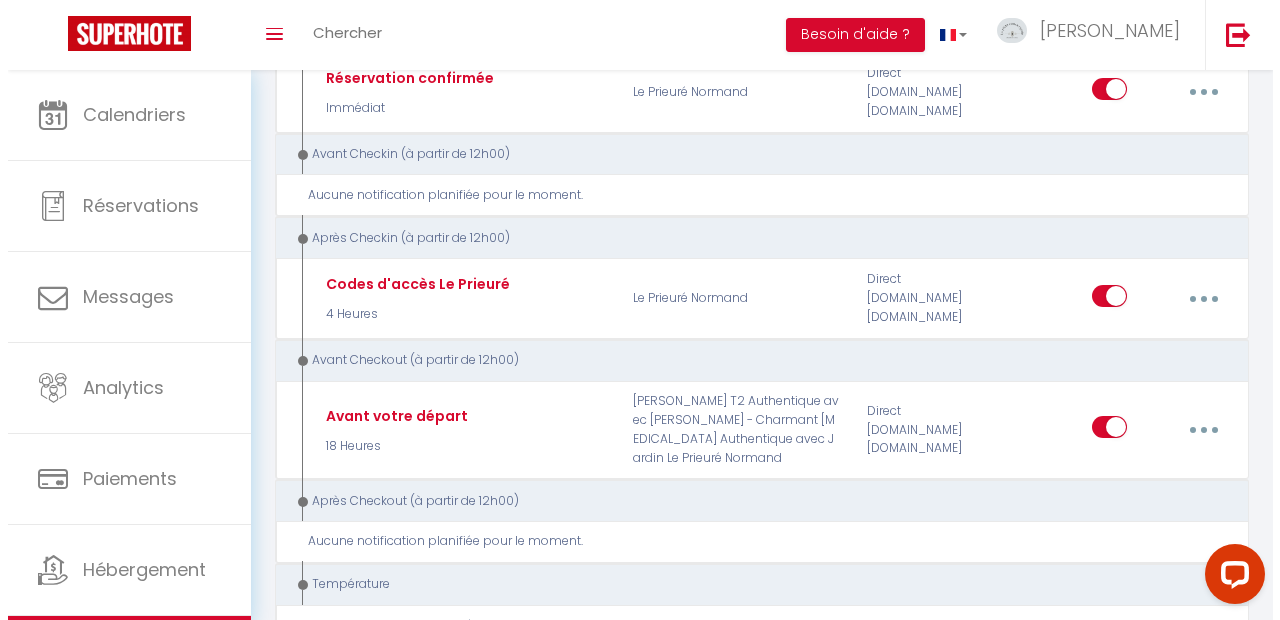 scroll, scrollTop: 298, scrollLeft: 0, axis: vertical 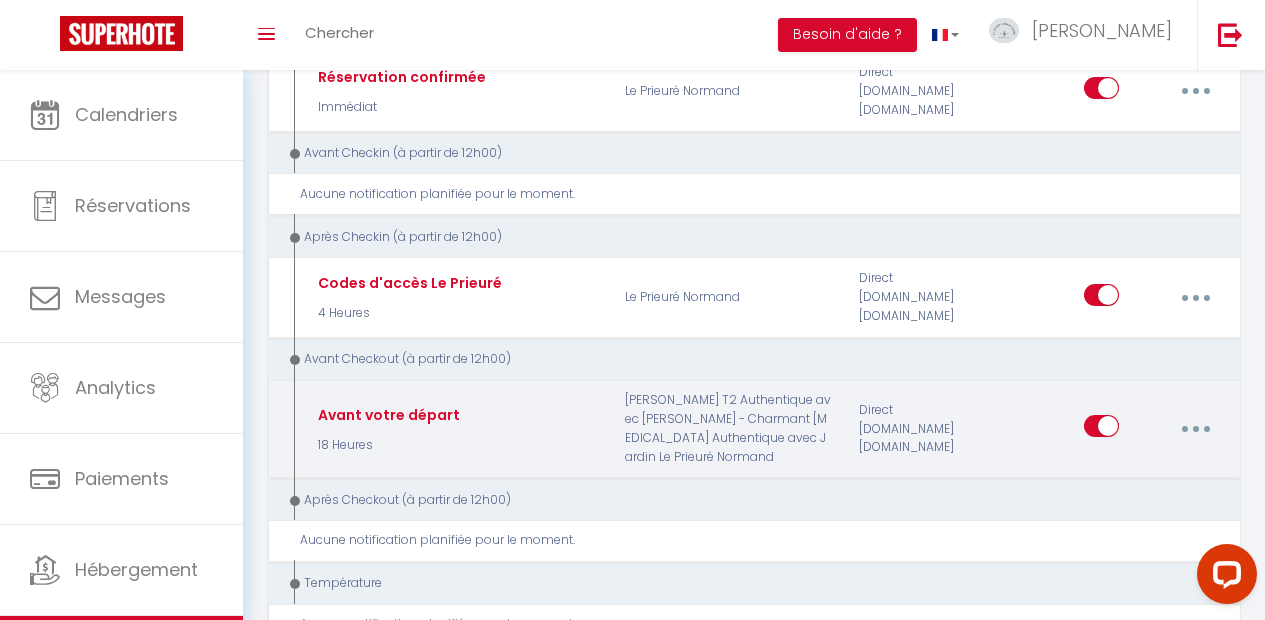 click at bounding box center [1195, 429] 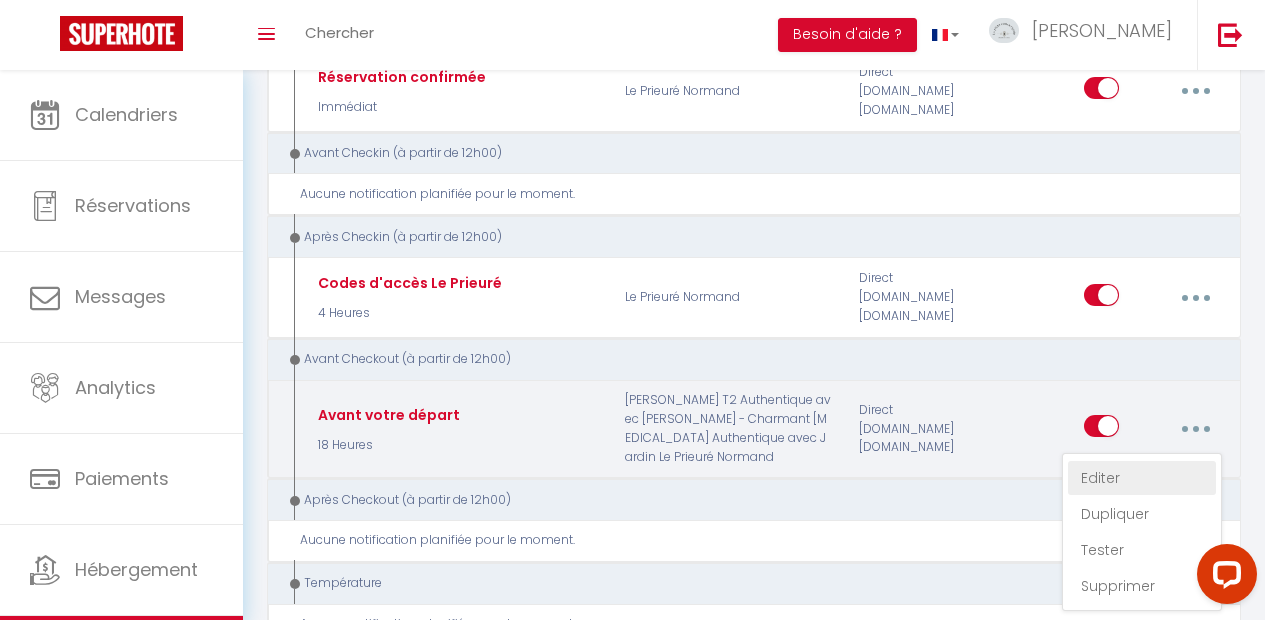 click on "Editer" at bounding box center [1142, 478] 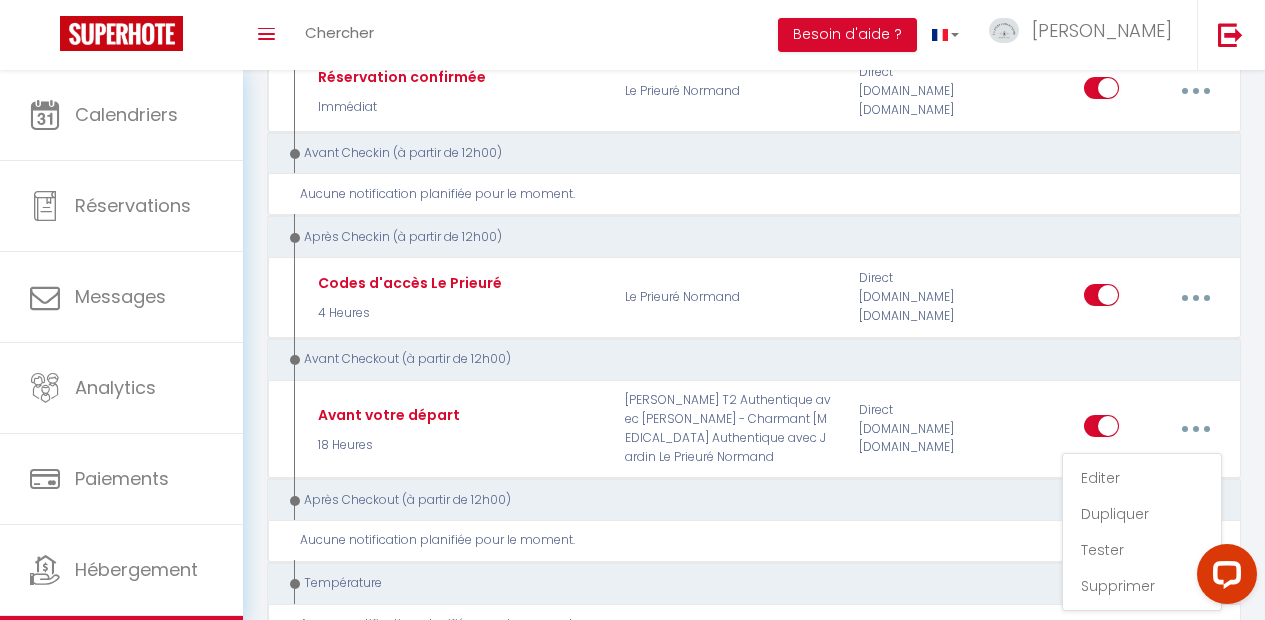 checkbox on "true" 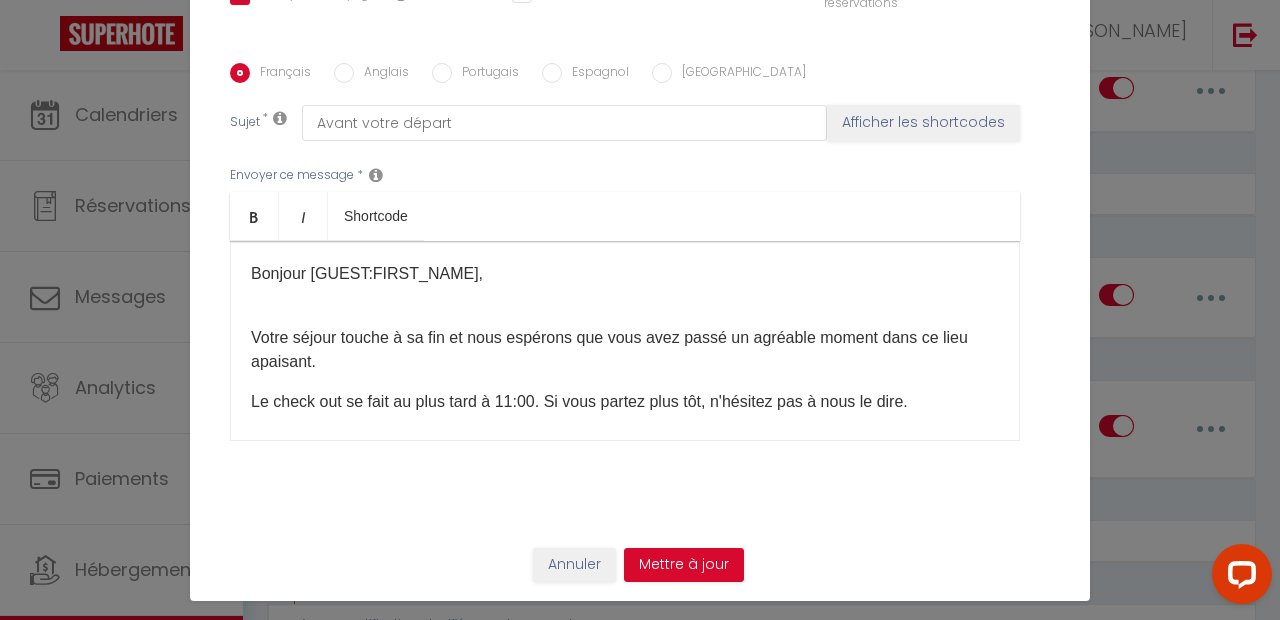 scroll, scrollTop: 0, scrollLeft: 0, axis: both 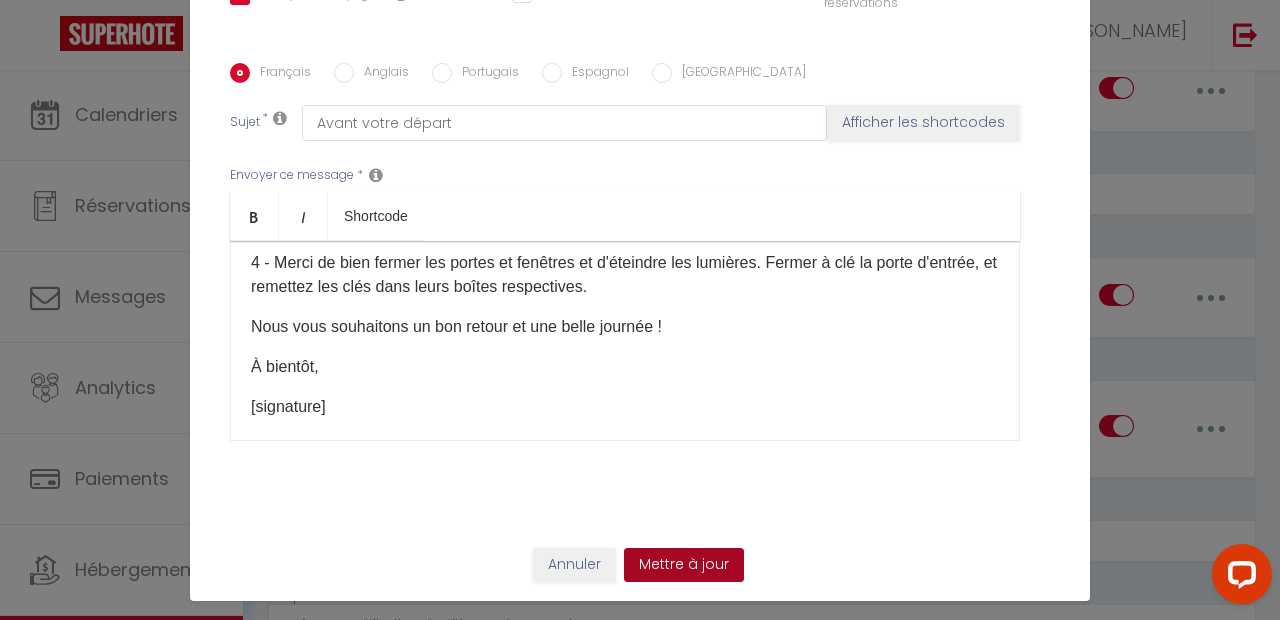 click on "Mettre à jour" at bounding box center [684, 565] 